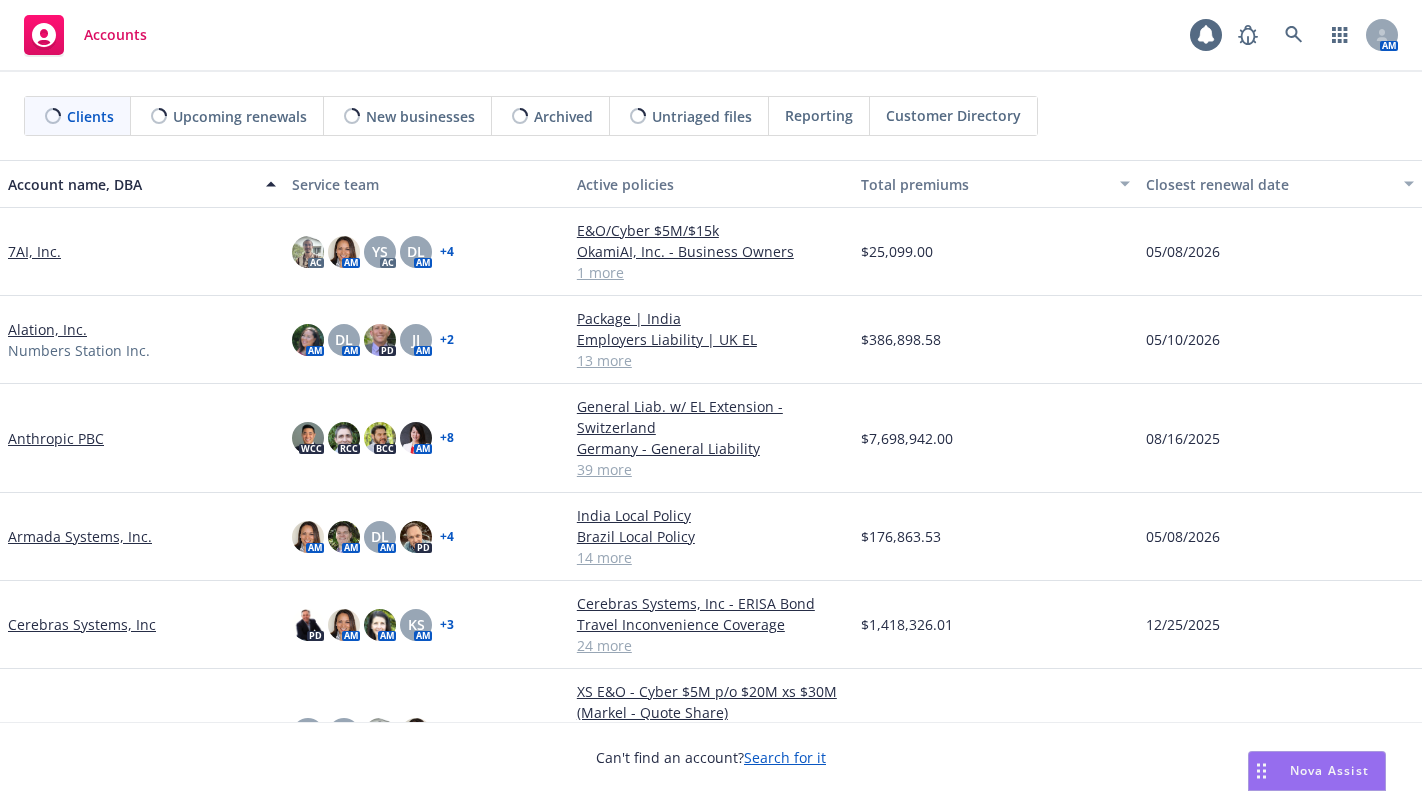 scroll, scrollTop: 0, scrollLeft: 0, axis: both 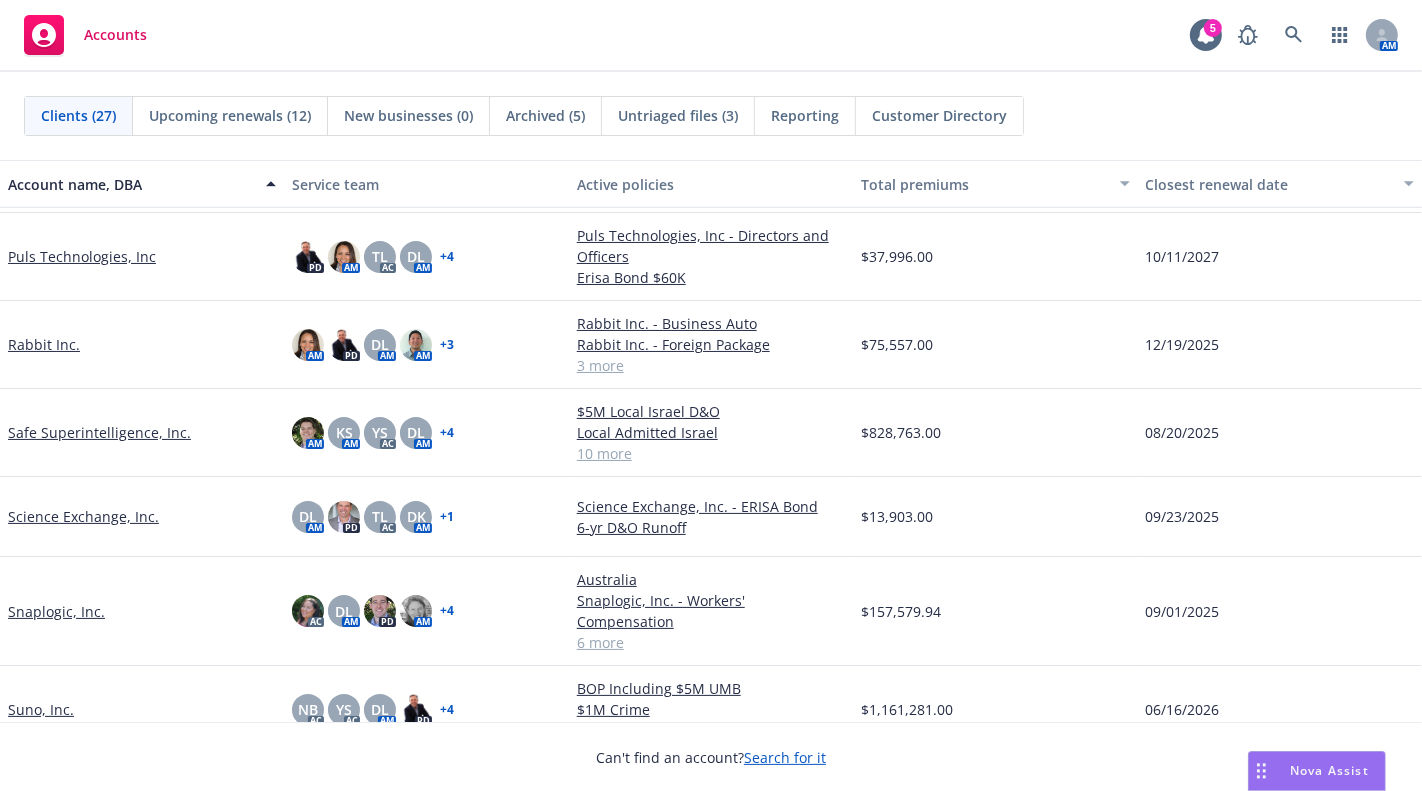 click on "Snaplogic, Inc." at bounding box center [56, 611] 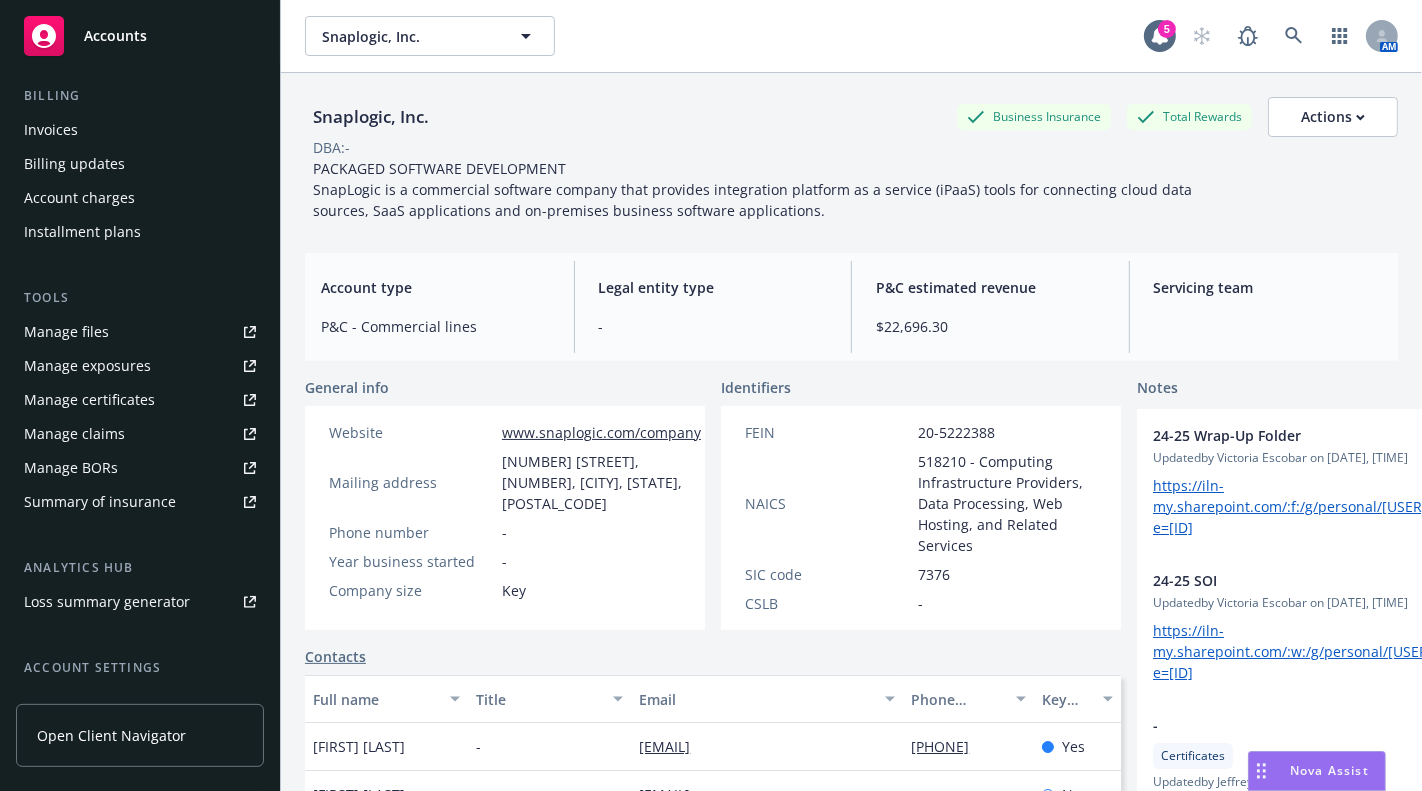 scroll, scrollTop: 348, scrollLeft: 0, axis: vertical 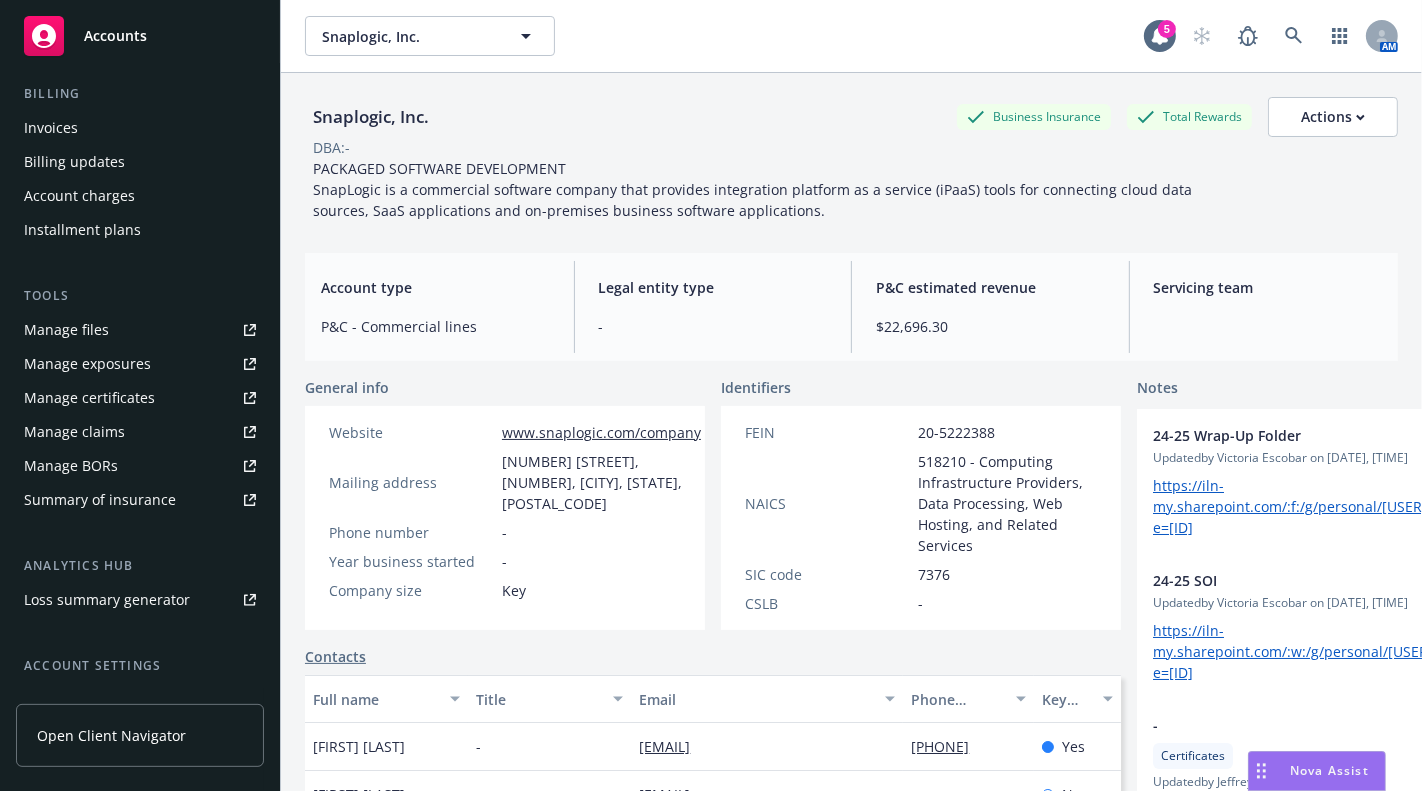 click on "Manage files" at bounding box center (66, 330) 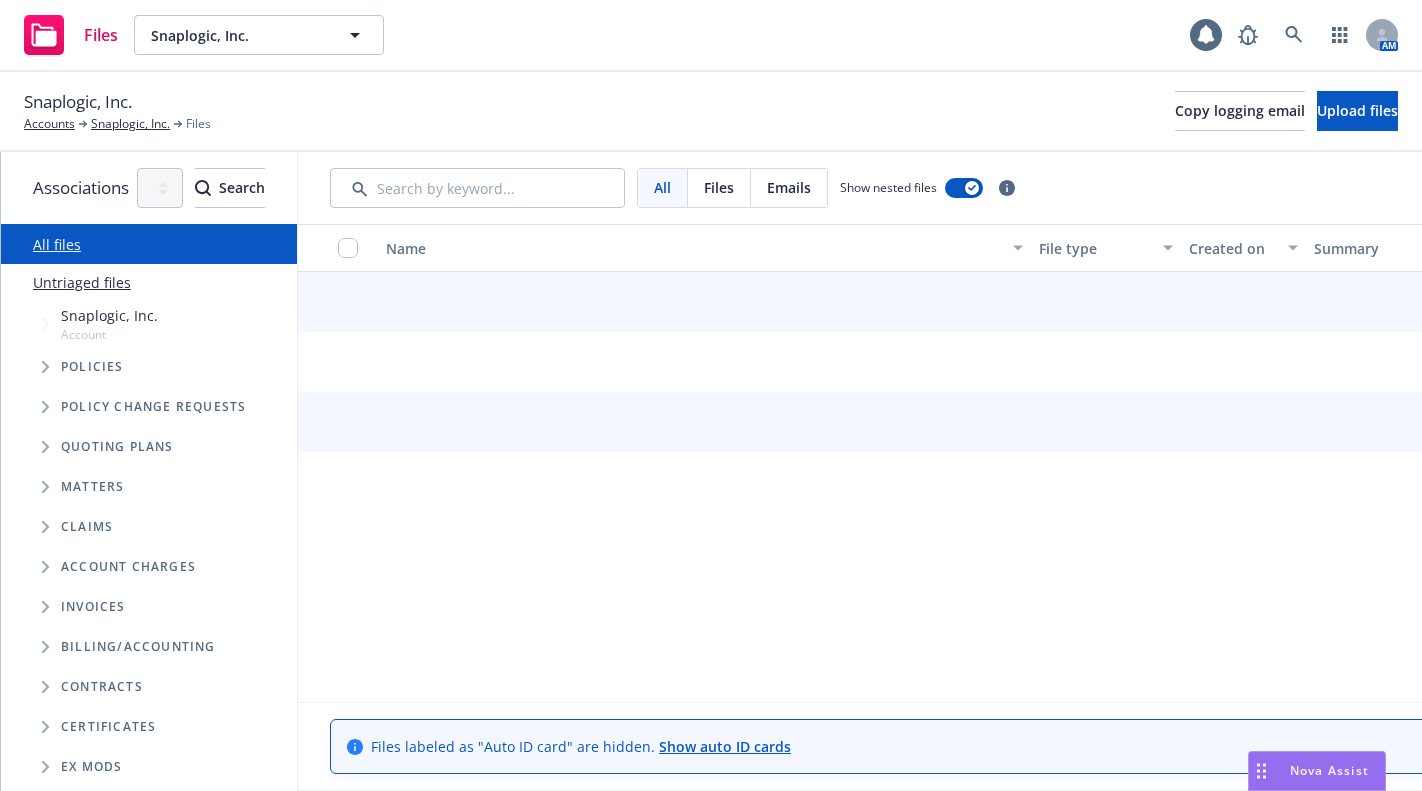 scroll, scrollTop: 0, scrollLeft: 0, axis: both 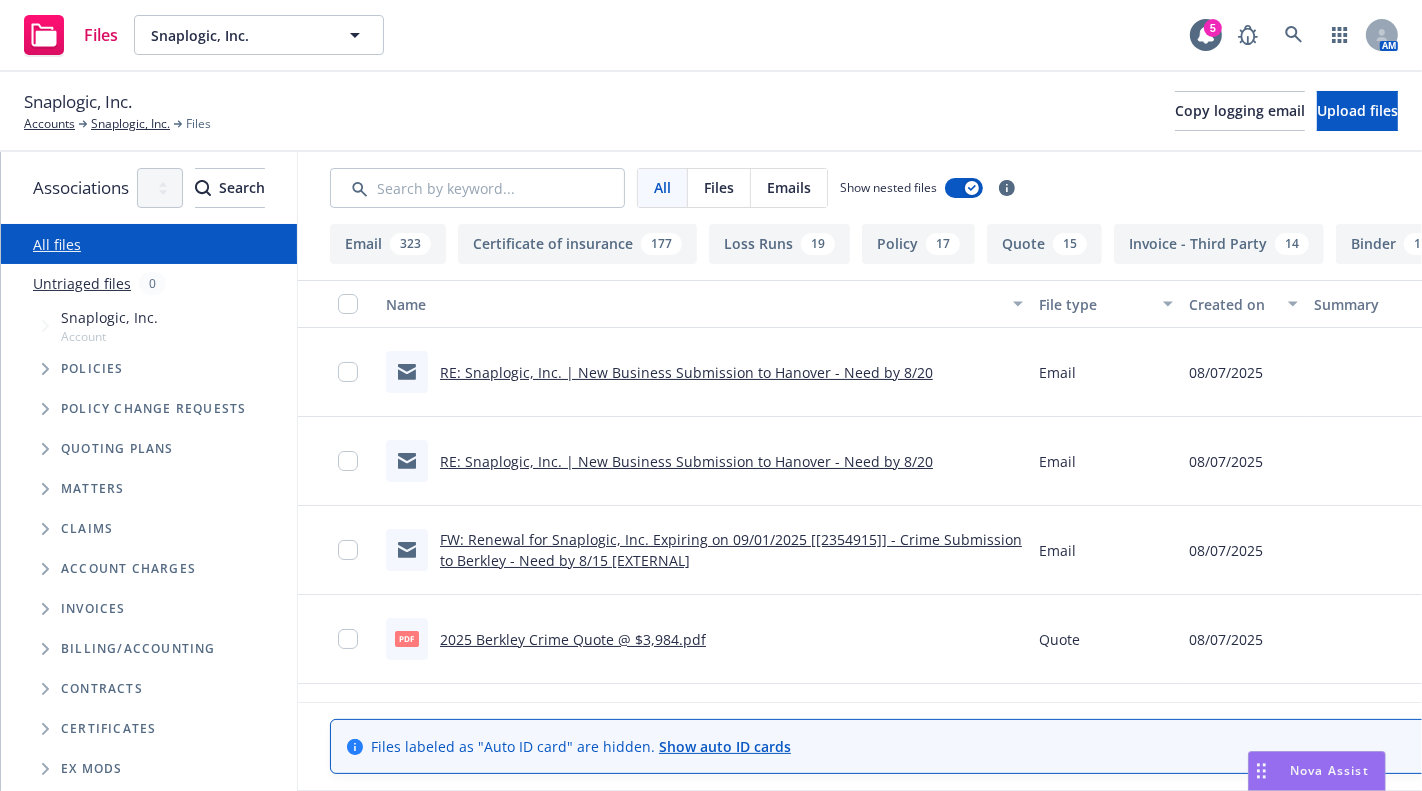 click on "Policies" at bounding box center [92, 369] 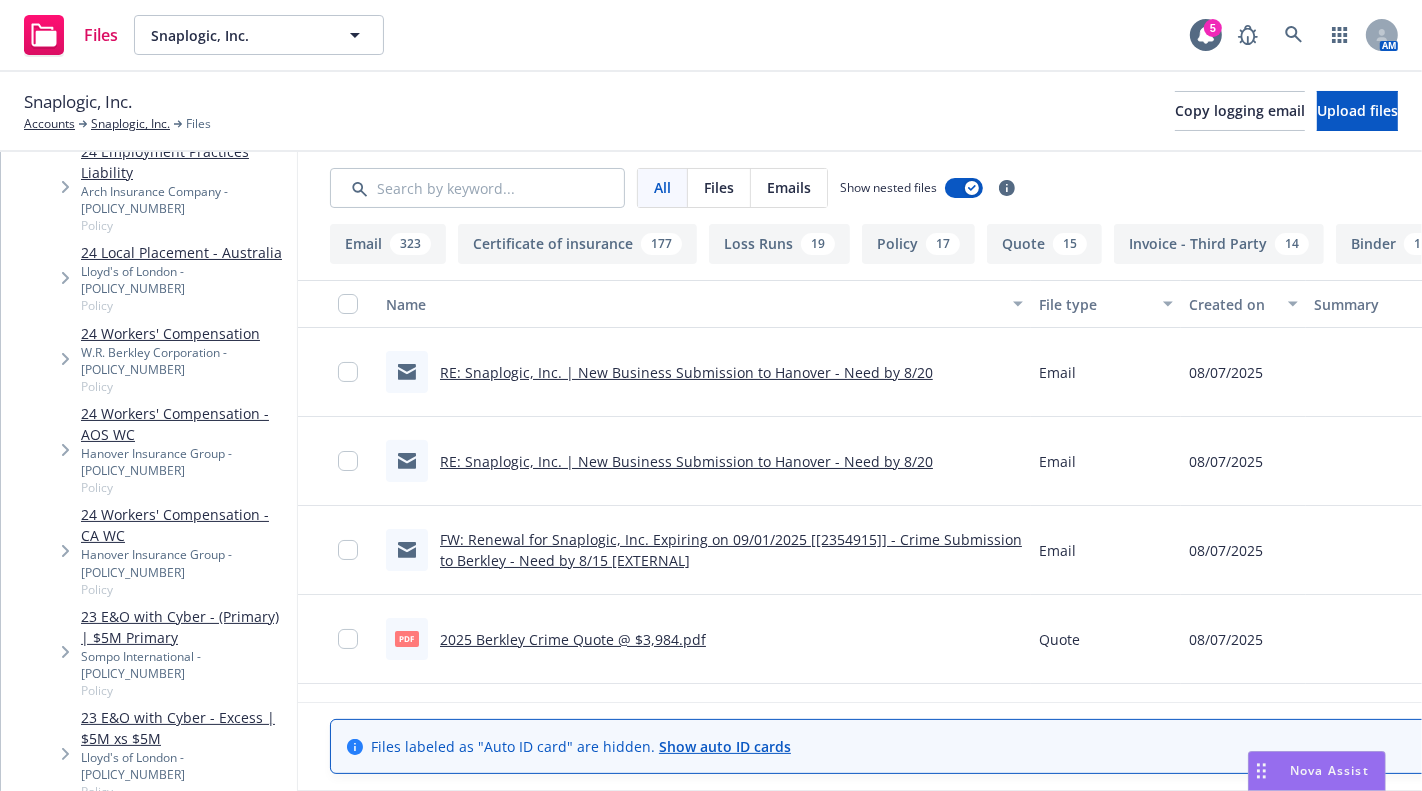 scroll, scrollTop: 817, scrollLeft: 0, axis: vertical 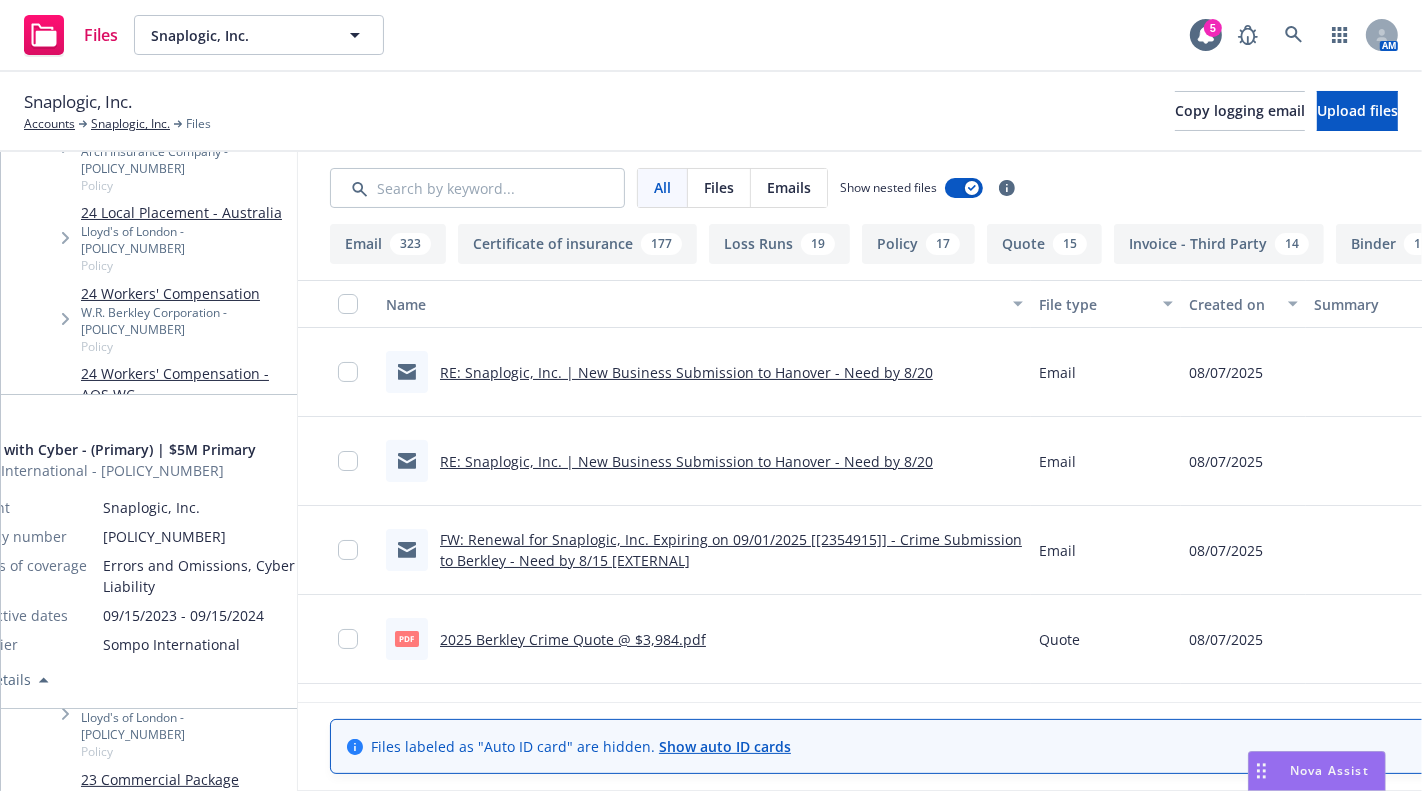 click on "23 E&O with Cyber - (Primary) | $5M Primary" at bounding box center [185, 587] 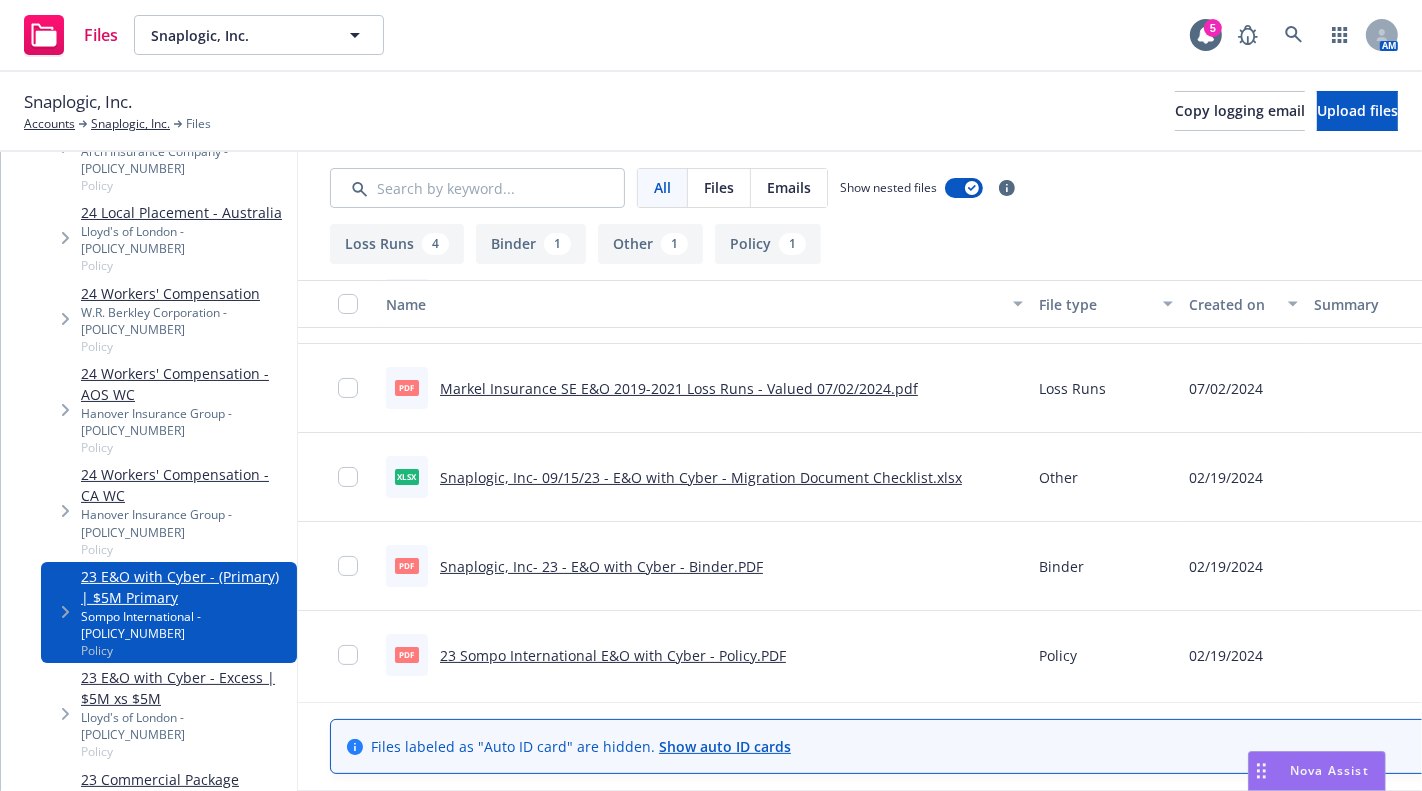 scroll, scrollTop: 262, scrollLeft: 0, axis: vertical 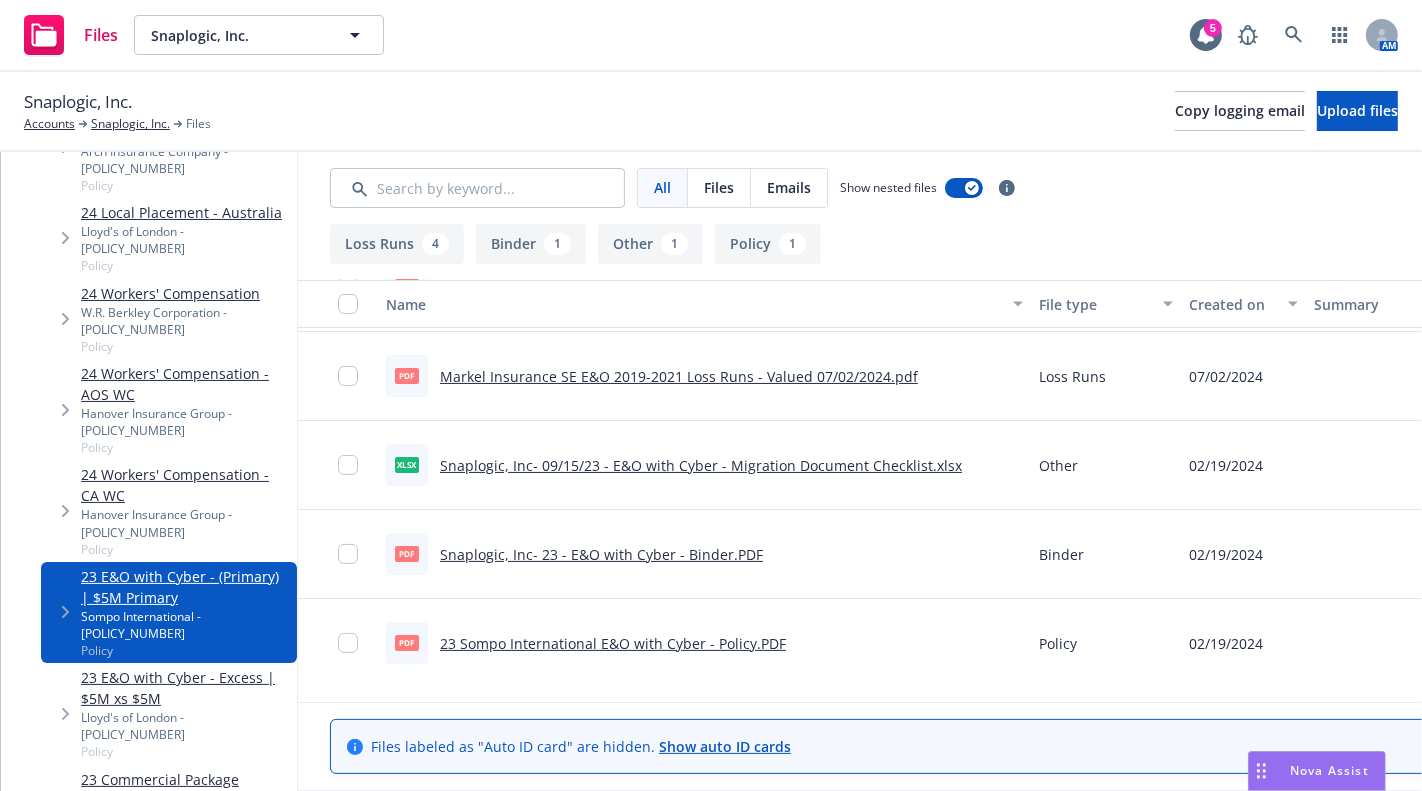 click on "23 Sompo International E&O with Cyber - Policy.PDF" at bounding box center [613, 643] 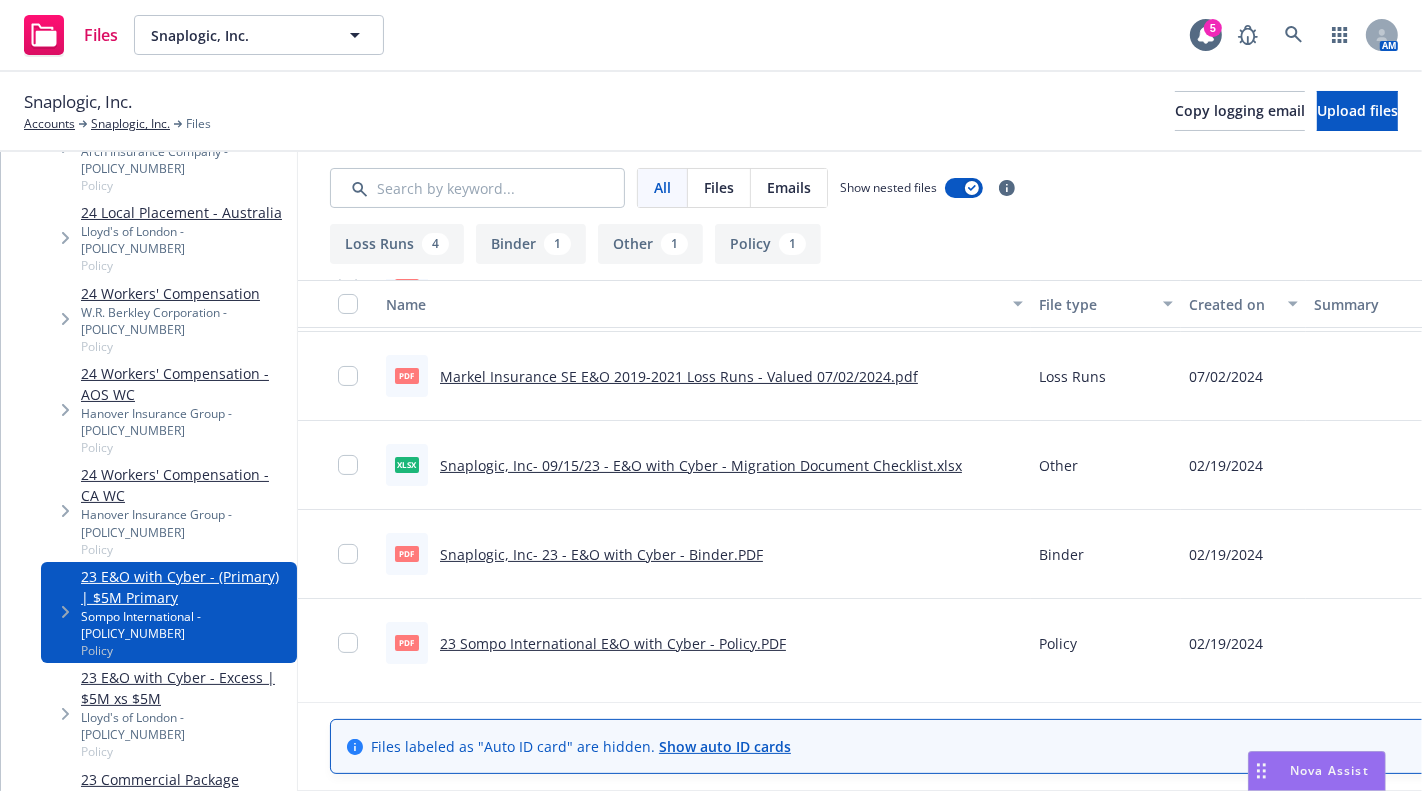 scroll, scrollTop: 0, scrollLeft: 0, axis: both 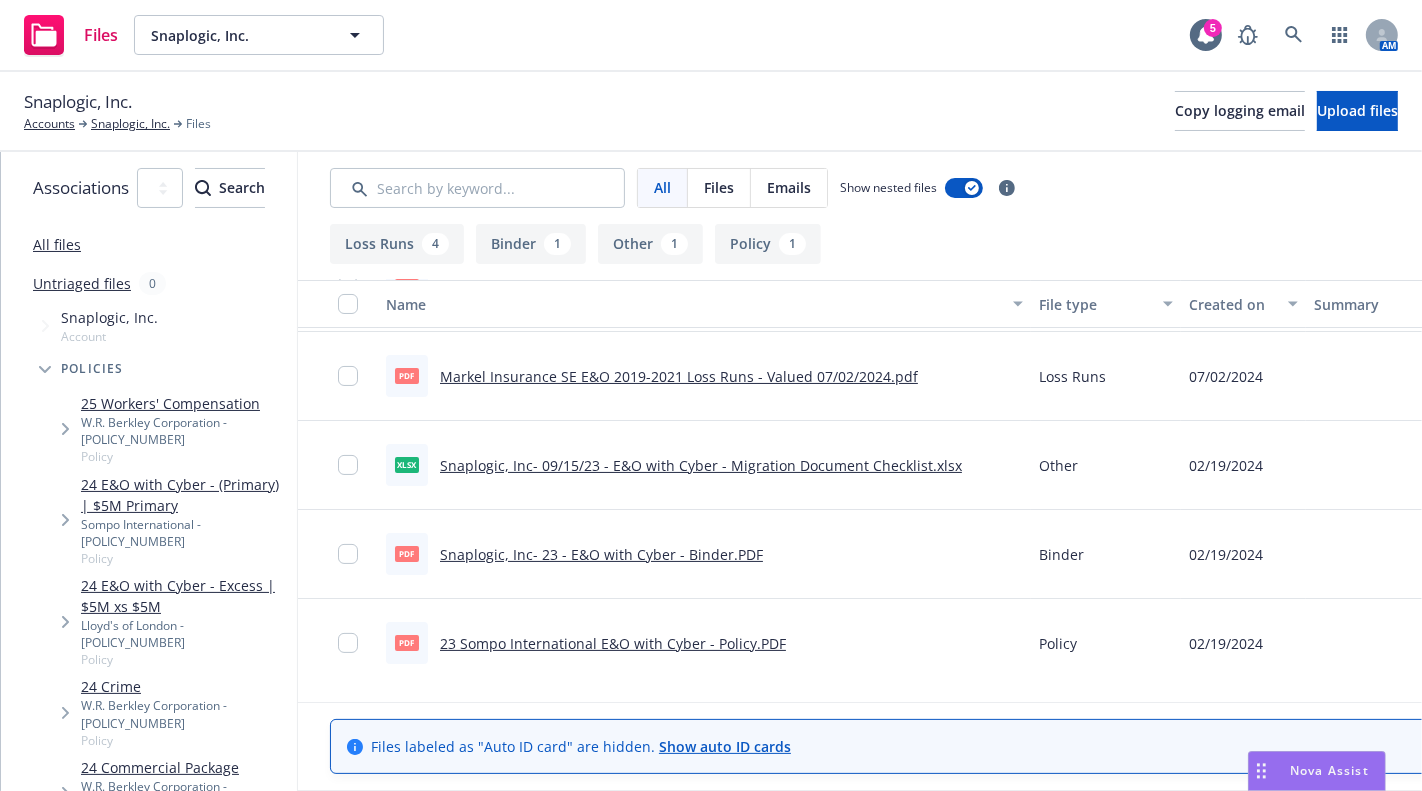 click on "All files" at bounding box center [57, 244] 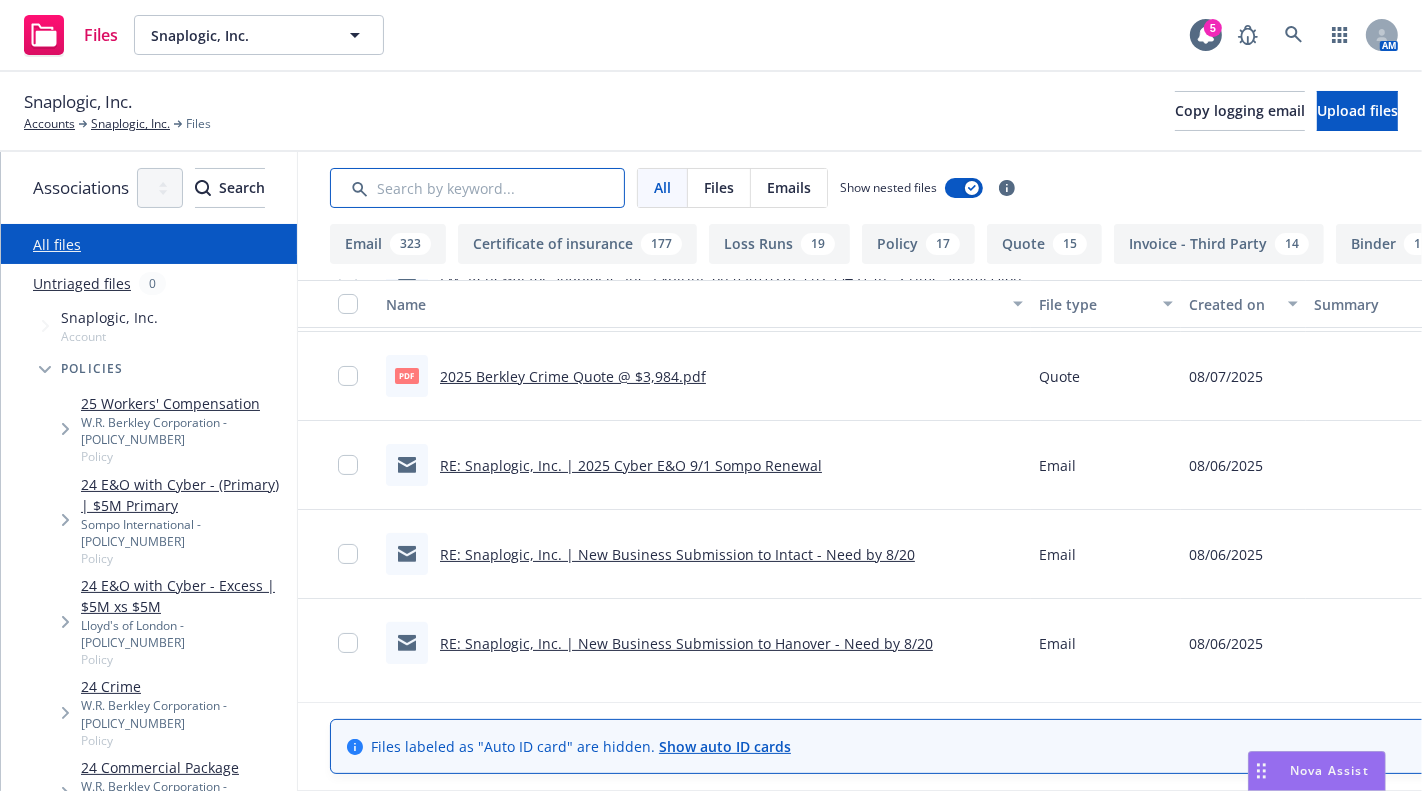 click at bounding box center [477, 188] 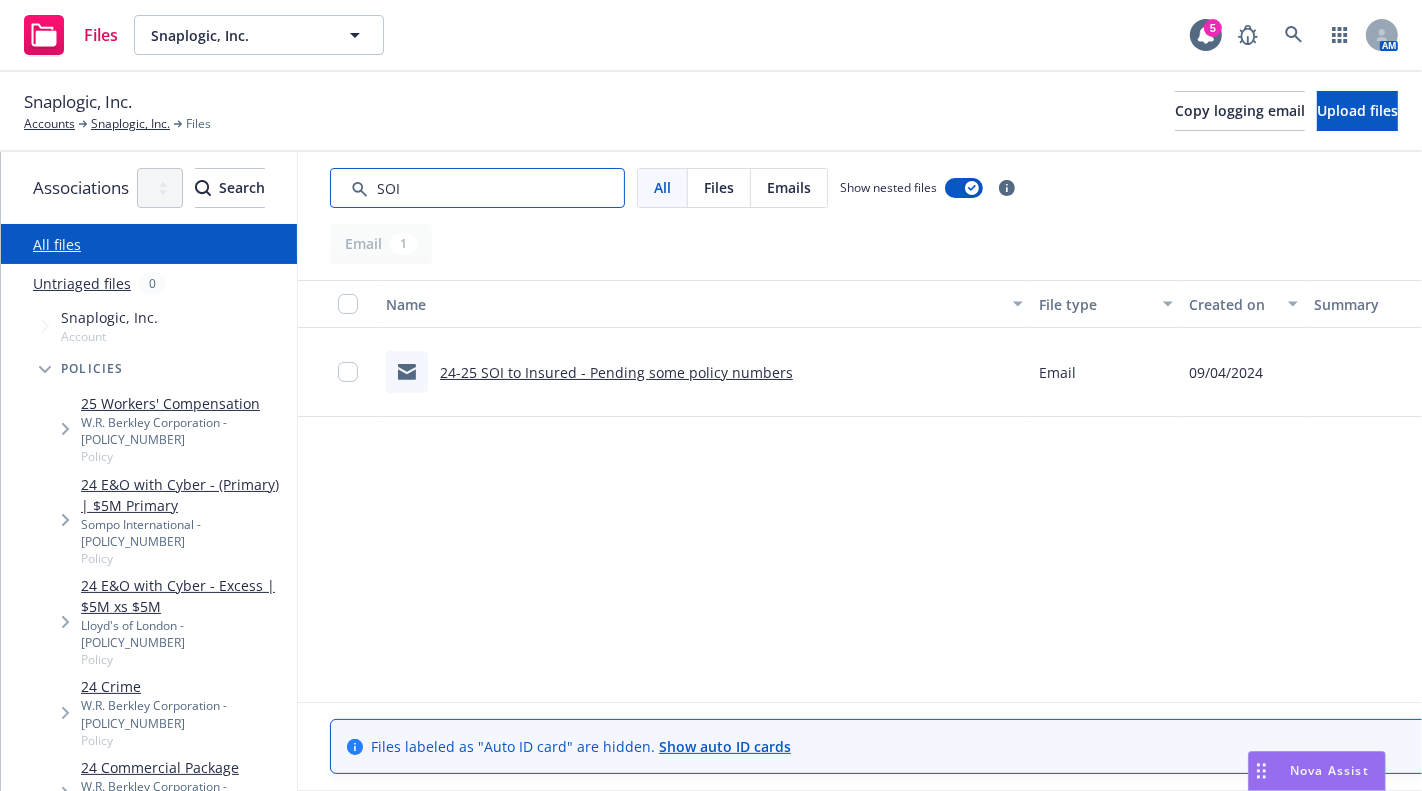 scroll, scrollTop: 0, scrollLeft: 0, axis: both 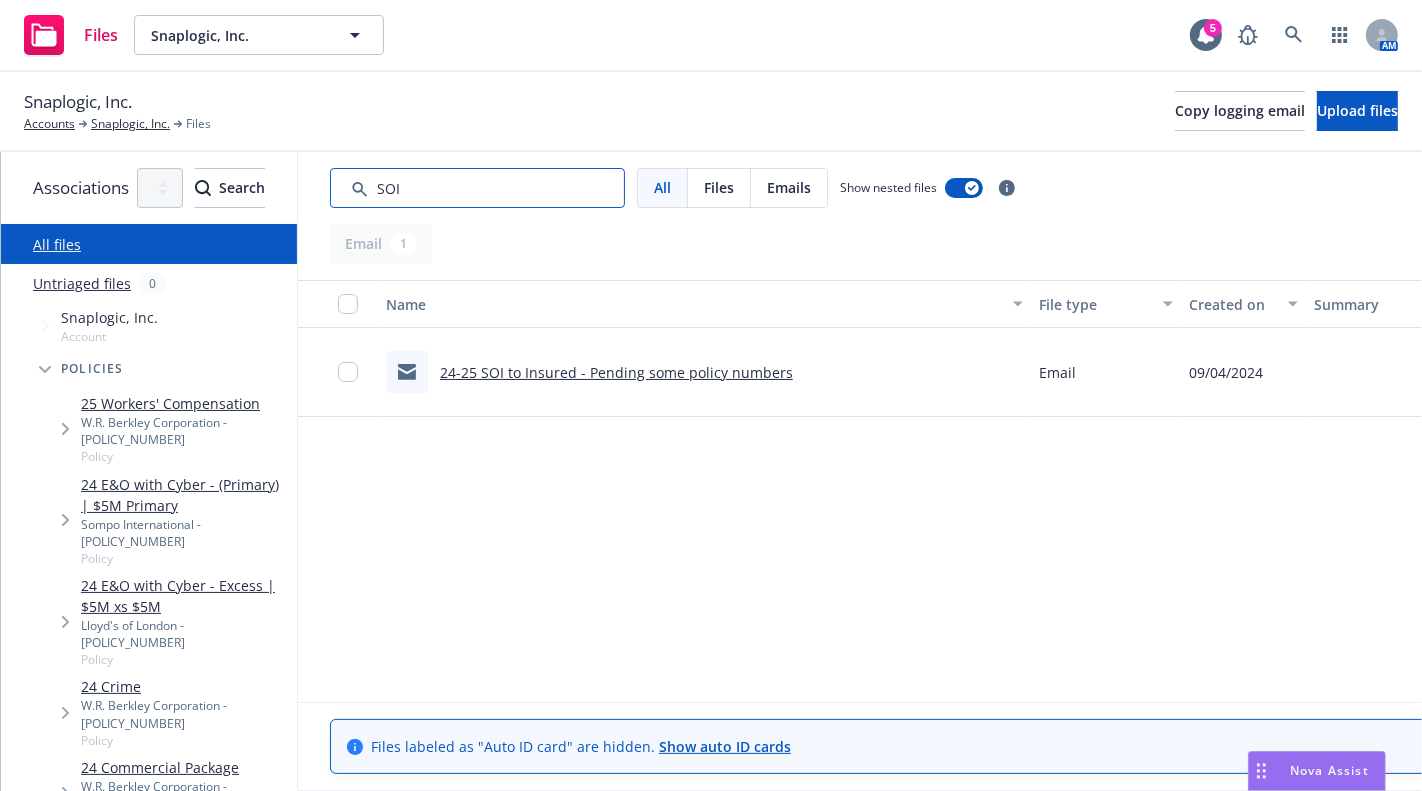 click at bounding box center [477, 188] 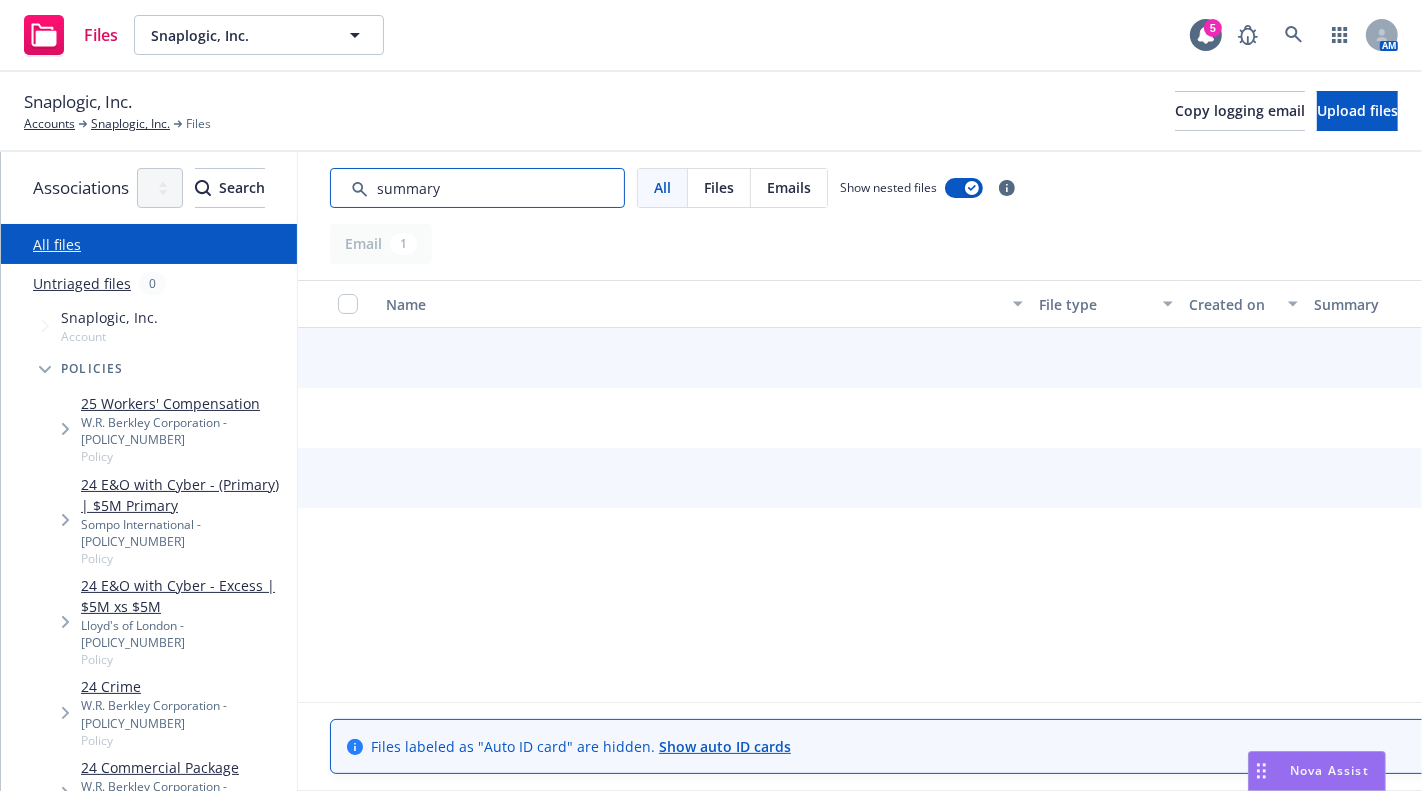 type on "summary" 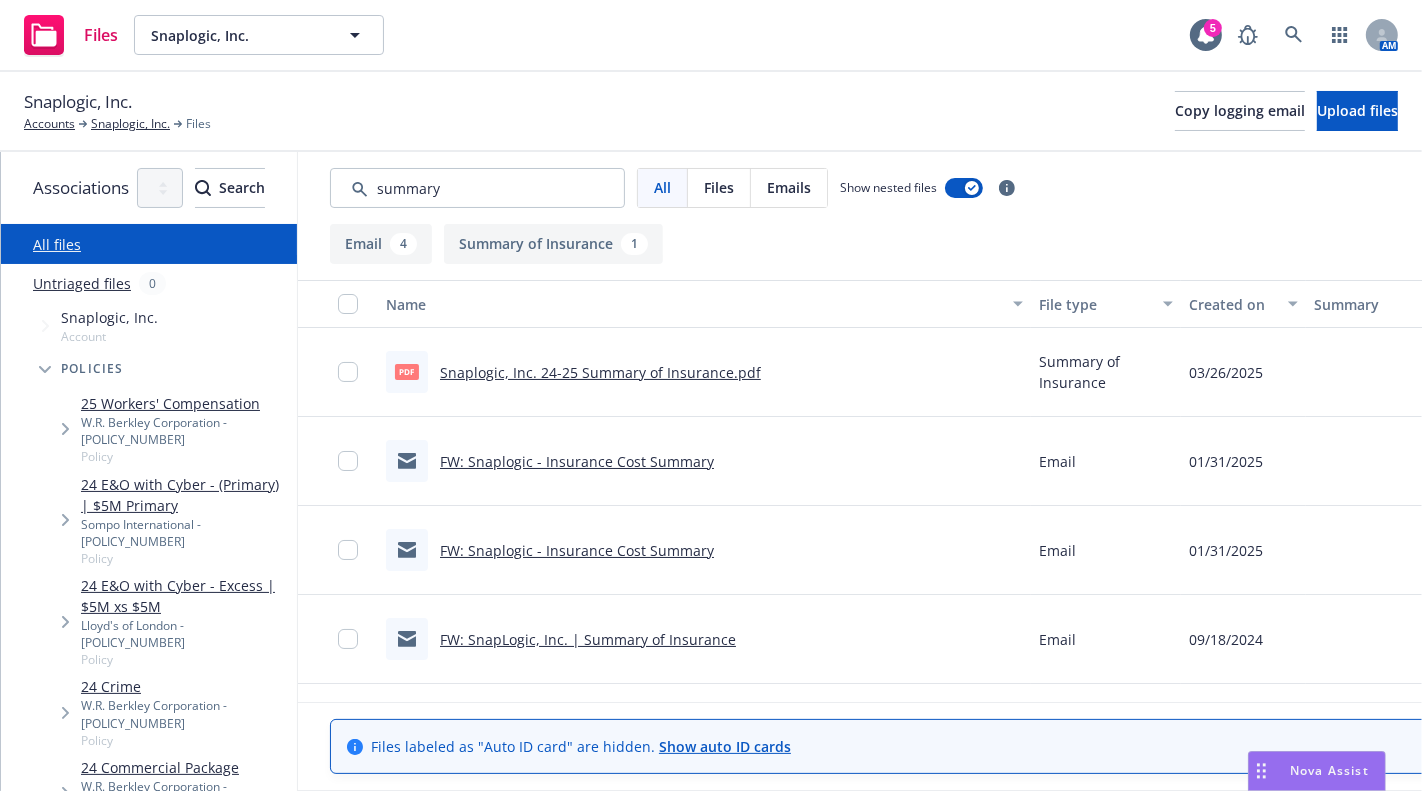 click on "Snaplogic, Inc. 24-25 Summary of Insurance.pdf" at bounding box center (600, 372) 